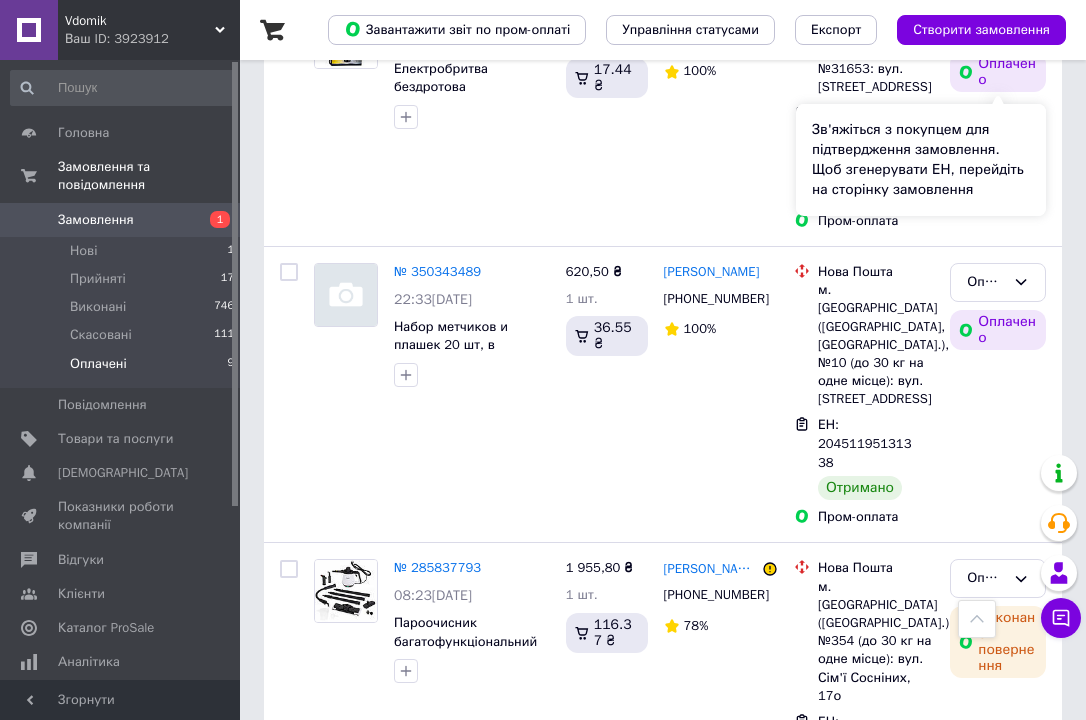scroll, scrollTop: 1040, scrollLeft: 0, axis: vertical 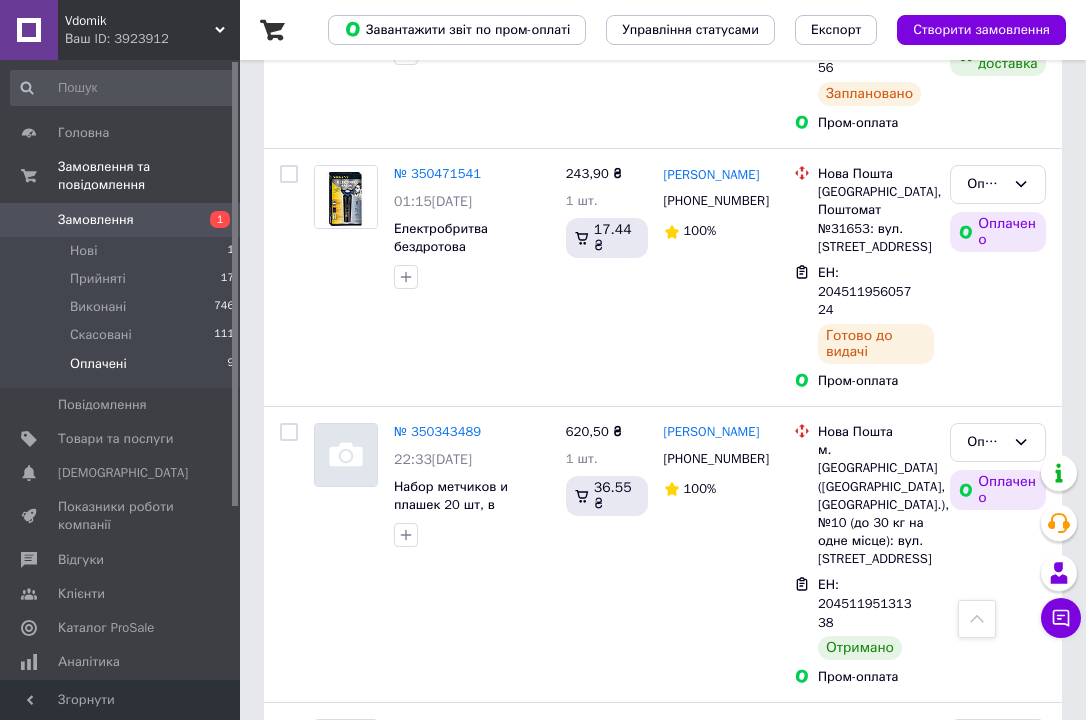 click on "Замовлення" at bounding box center (121, 220) 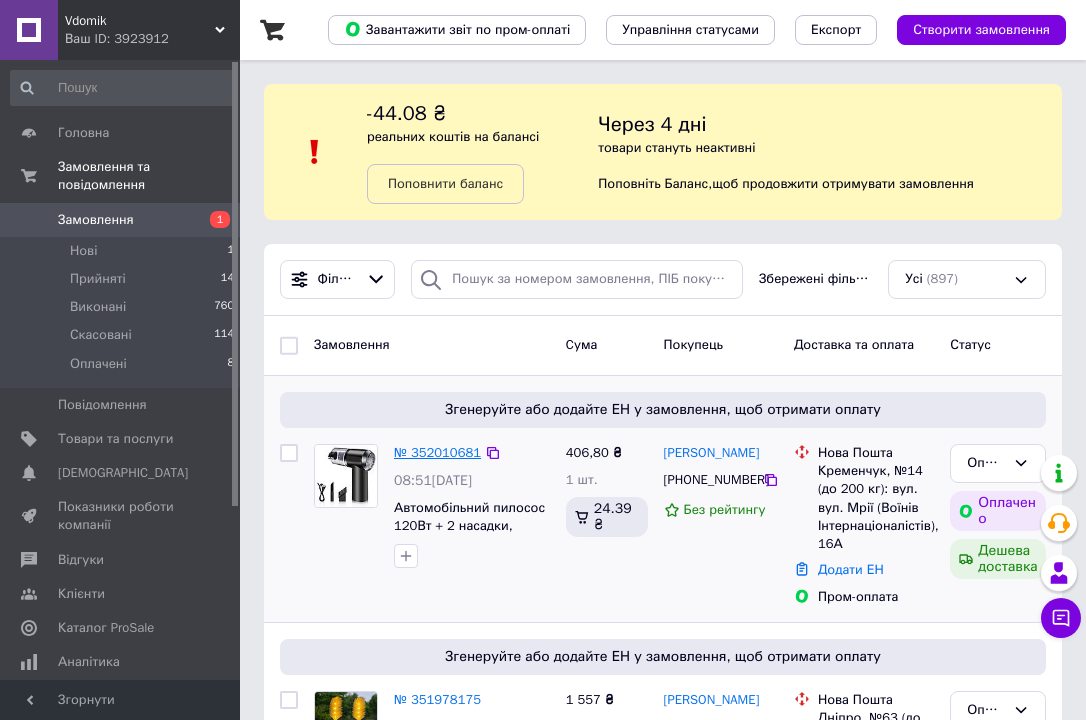 click on "№ 352010681" at bounding box center (437, 452) 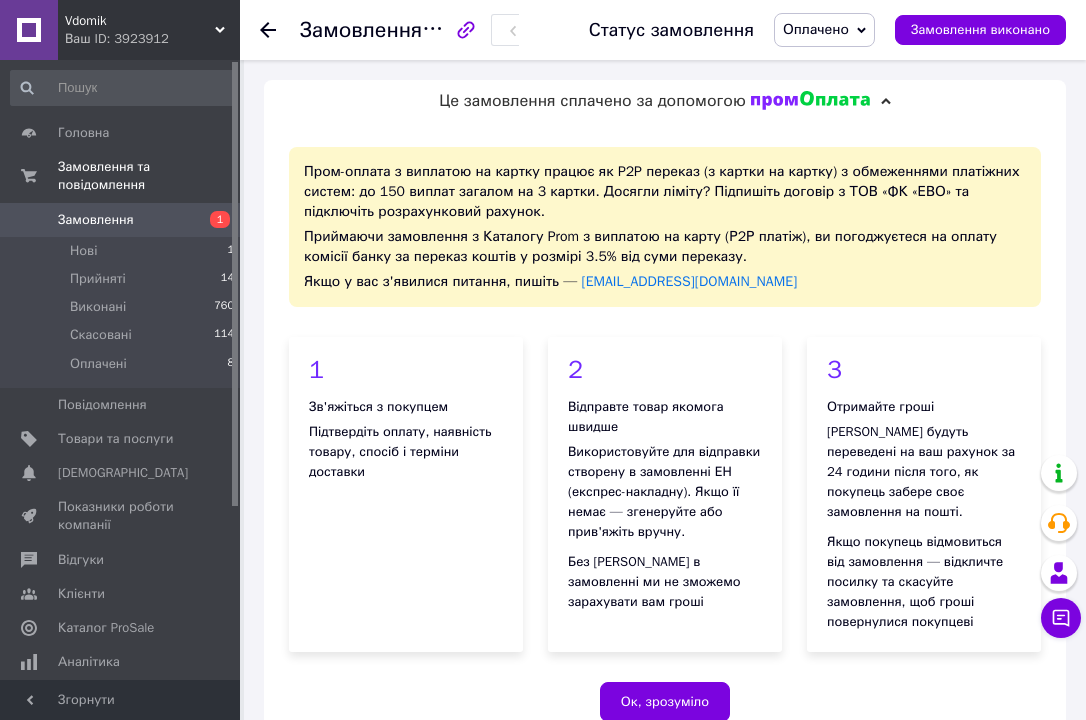 click on "Ок, зрозуміло" at bounding box center (665, 702) 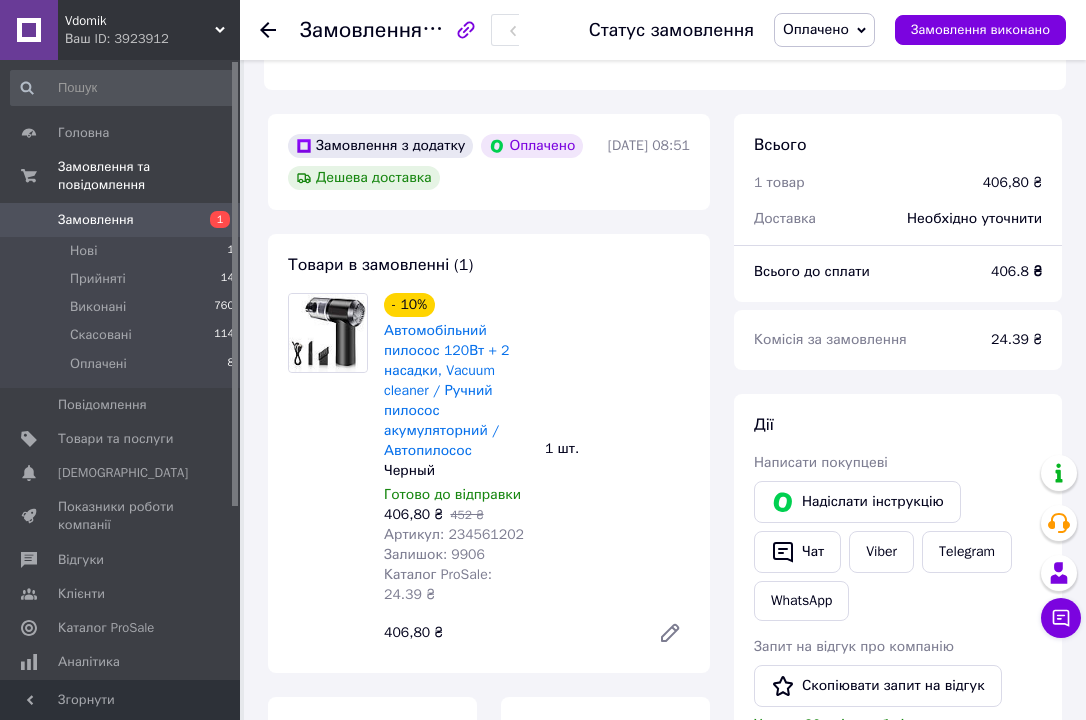 scroll, scrollTop: 680, scrollLeft: 0, axis: vertical 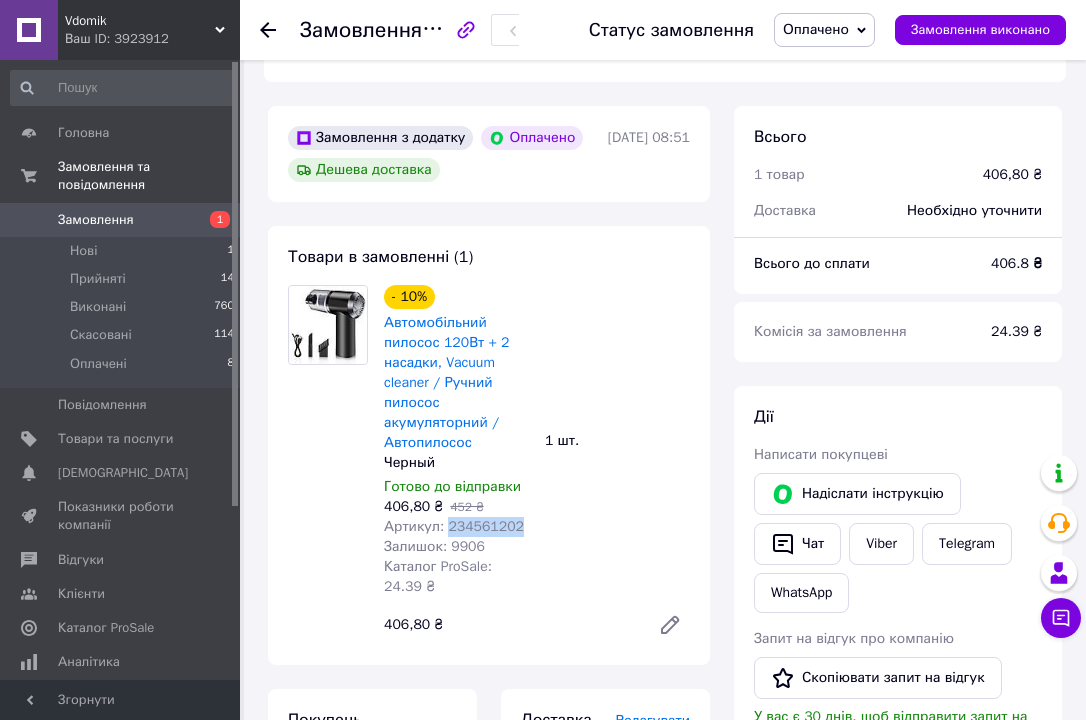 drag, startPoint x: 449, startPoint y: 527, endPoint x: 532, endPoint y: 525, distance: 83.02409 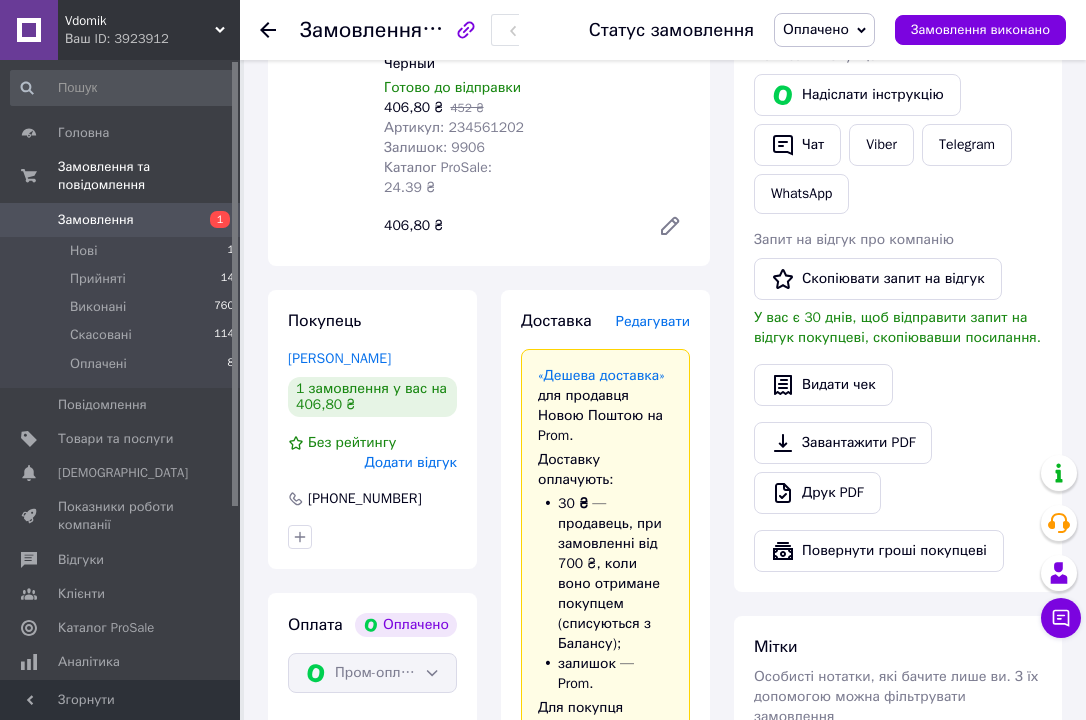 scroll, scrollTop: 1080, scrollLeft: 0, axis: vertical 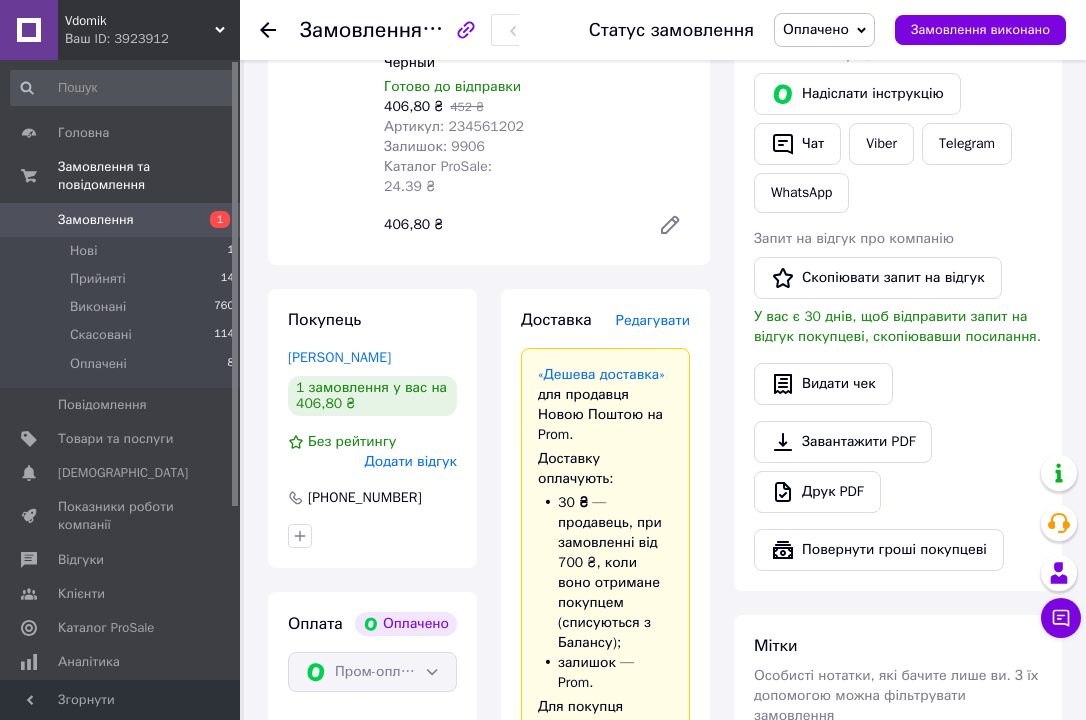 click on "Редагувати" at bounding box center (653, 320) 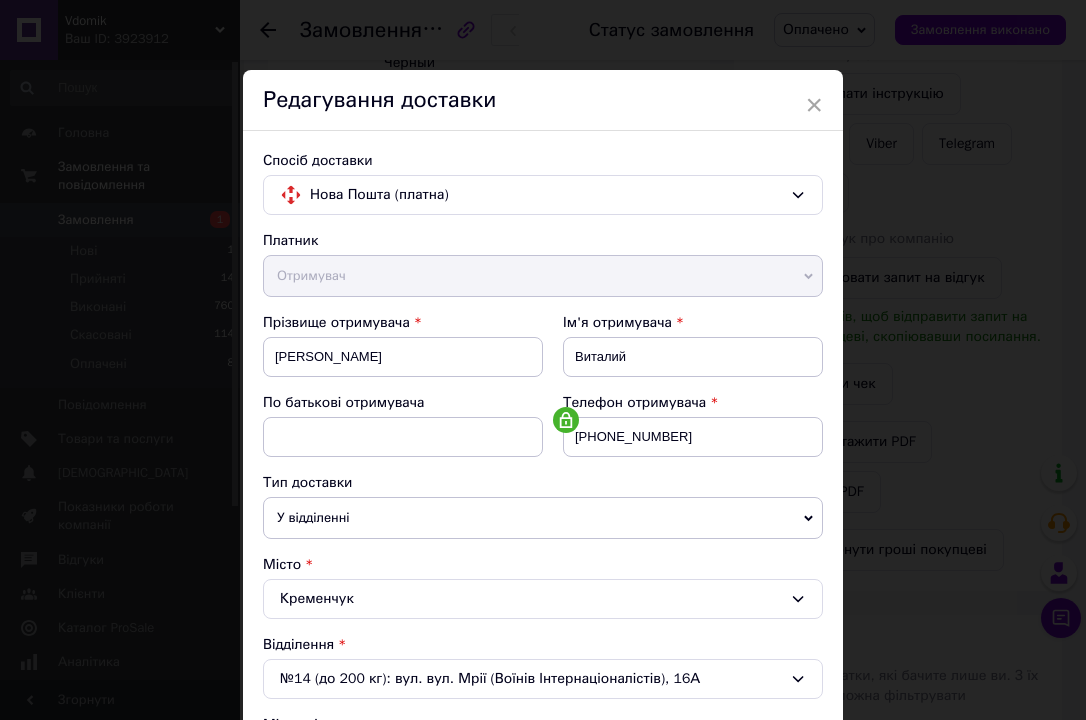 click on "Ім'я отримувача" at bounding box center (693, 323) 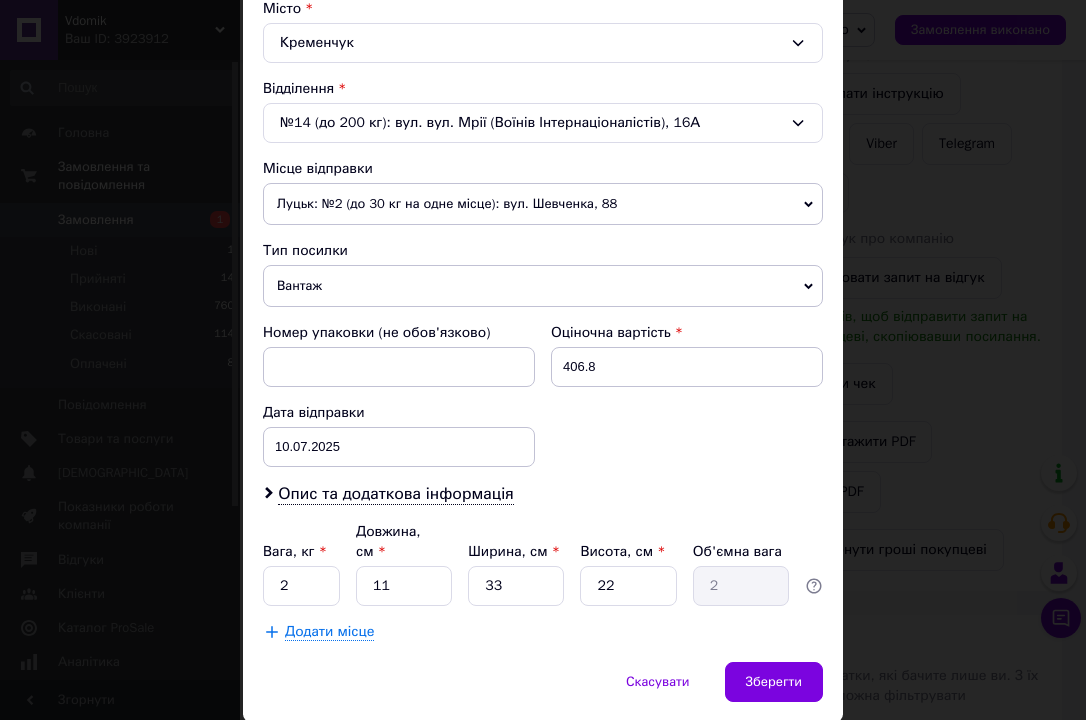 scroll, scrollTop: 600, scrollLeft: 0, axis: vertical 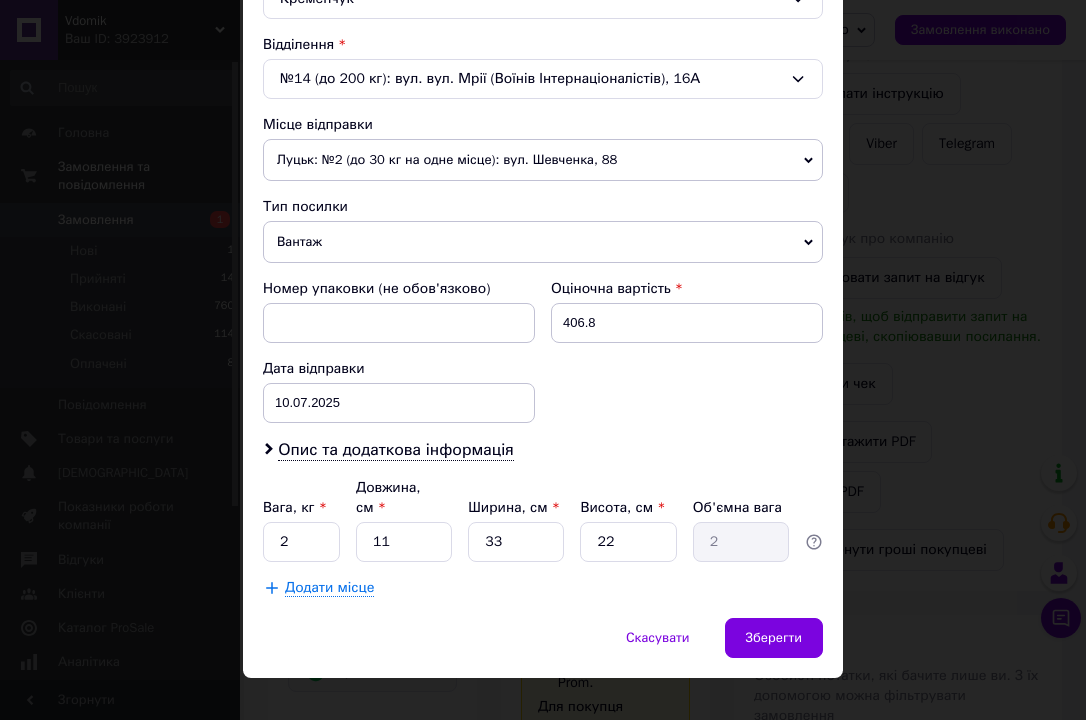 click on "Луцьк: №2 (до 30 кг на одне місце): вул. Шевченка, 88" at bounding box center (543, 160) 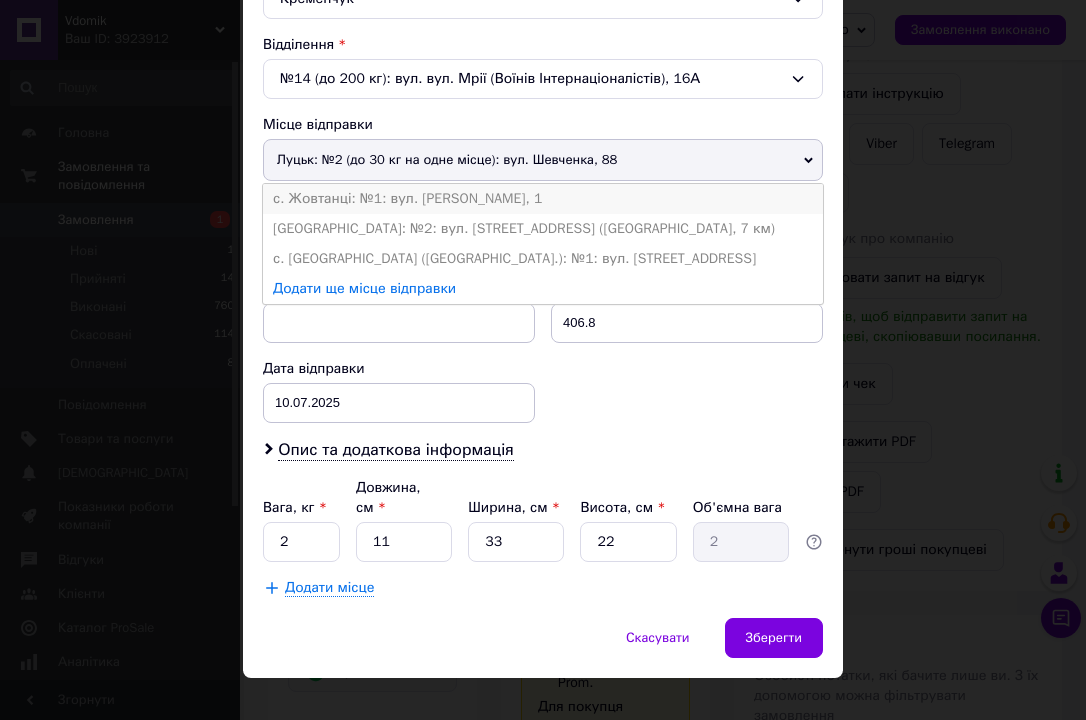 click on "с. Жовтанці: №1: вул. [PERSON_NAME], 1" at bounding box center (543, 199) 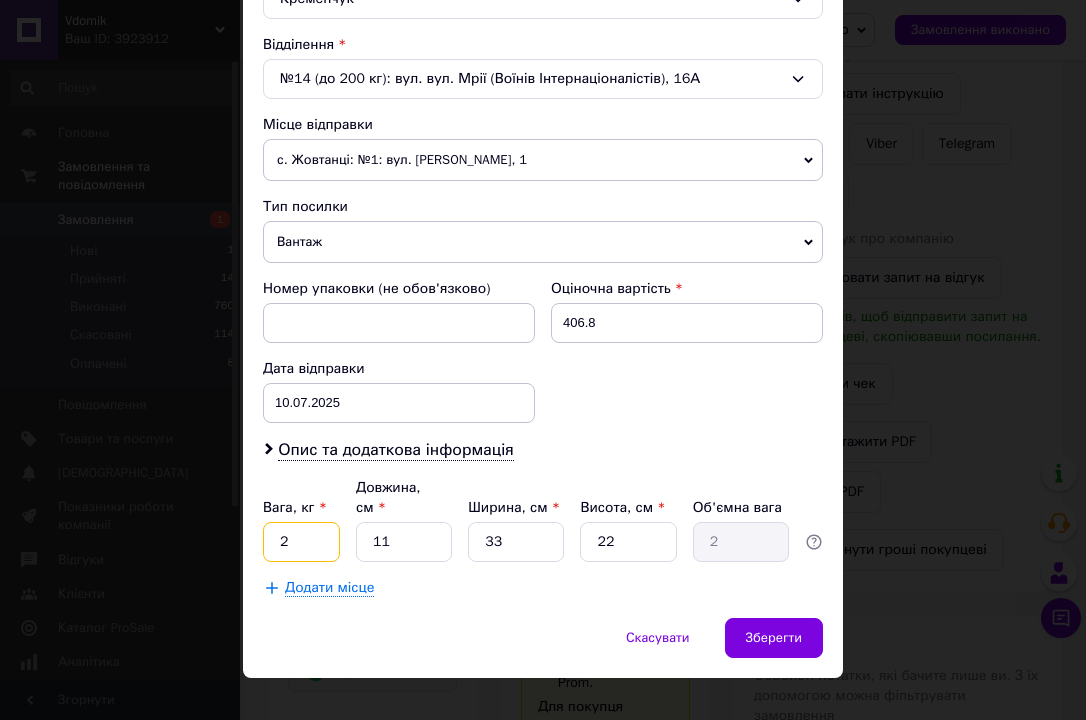 click on "2" at bounding box center [301, 542] 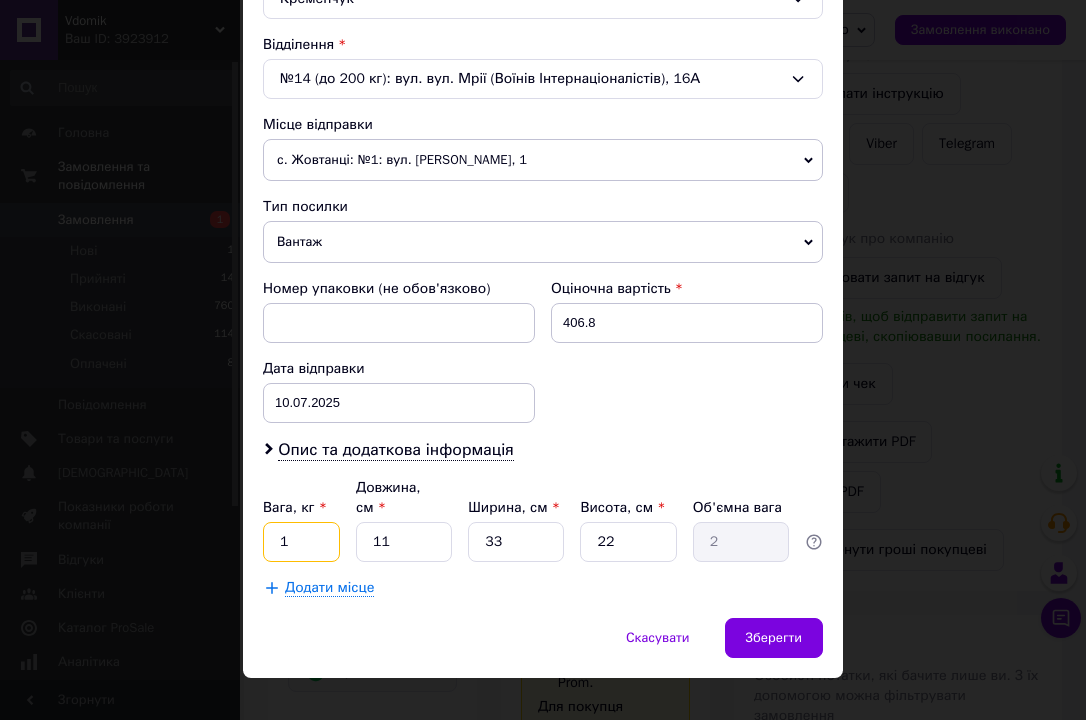 type on "1" 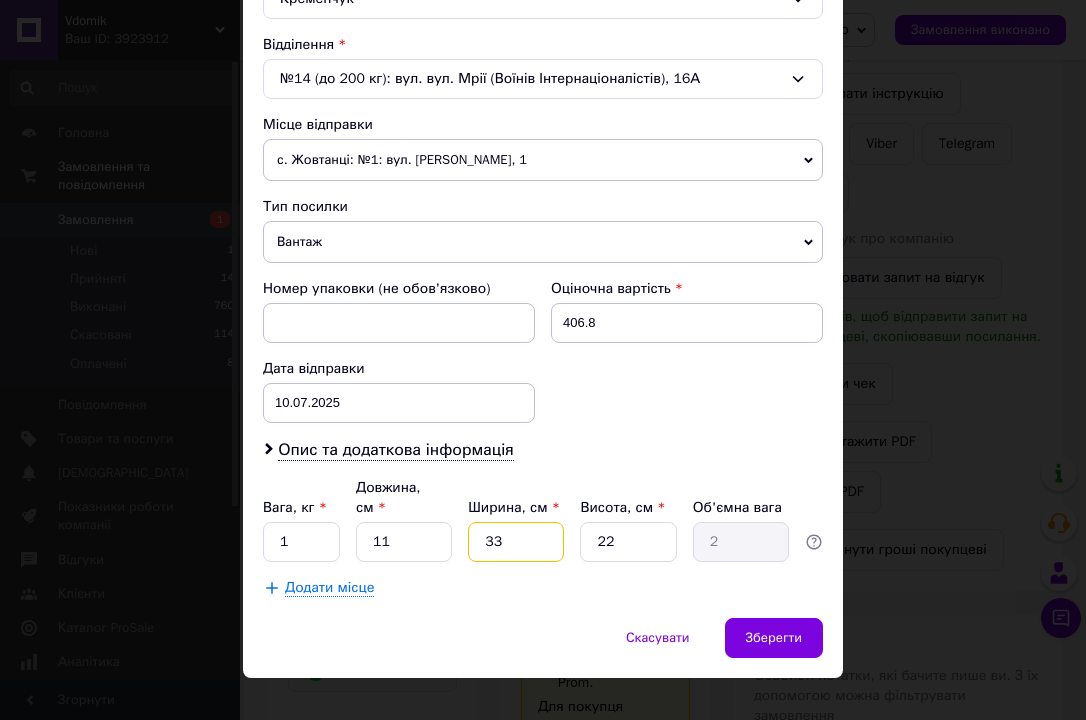 click on "33" at bounding box center (516, 542) 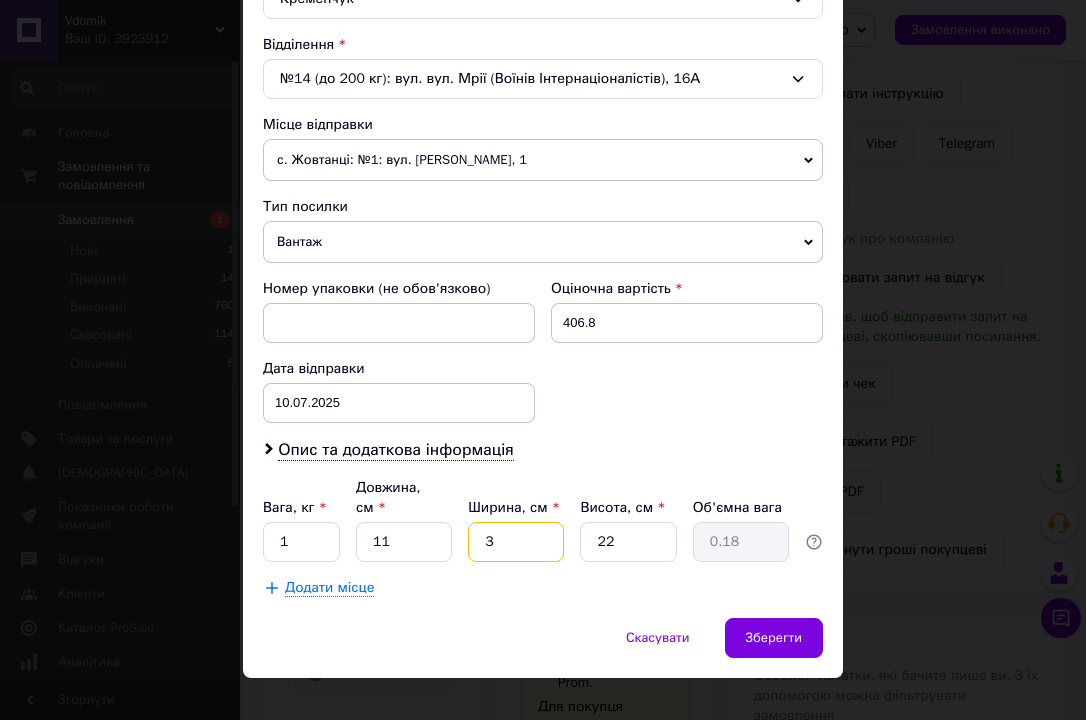 type 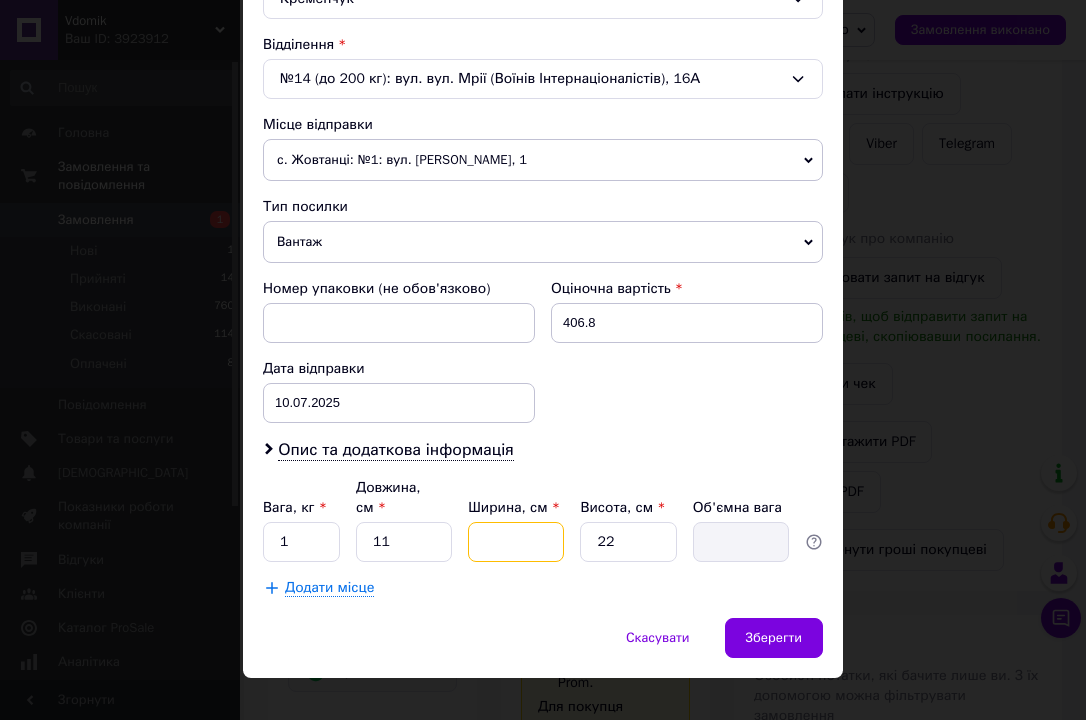 type on "2" 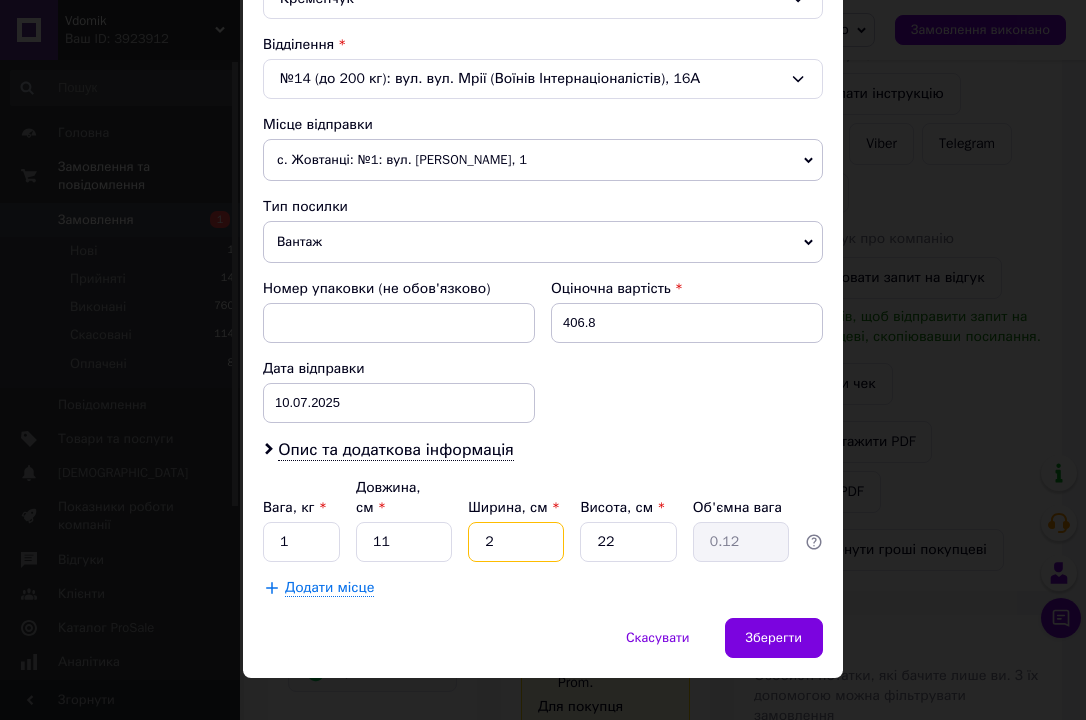 type on "20" 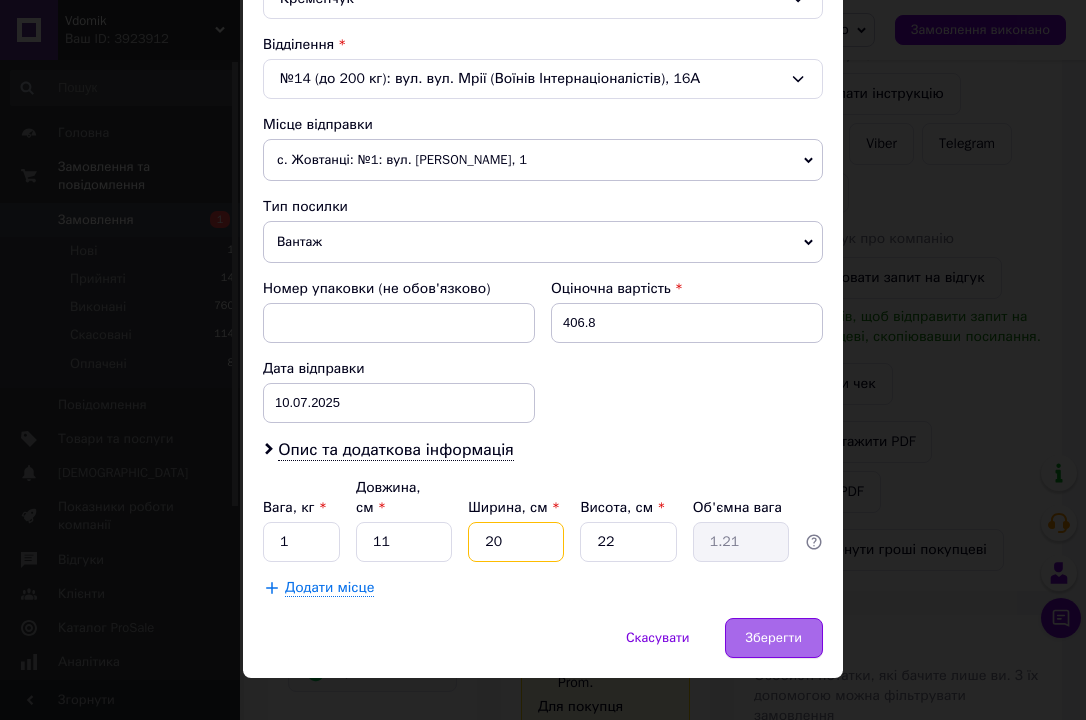 type on "20" 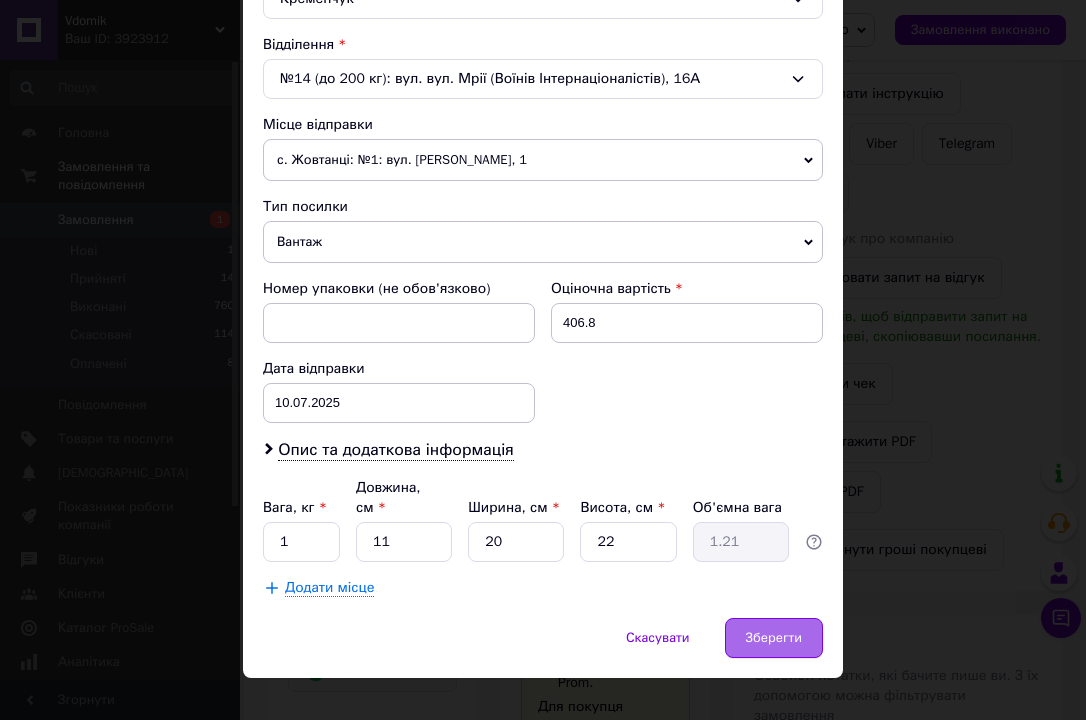 click on "Зберегти" at bounding box center (774, 638) 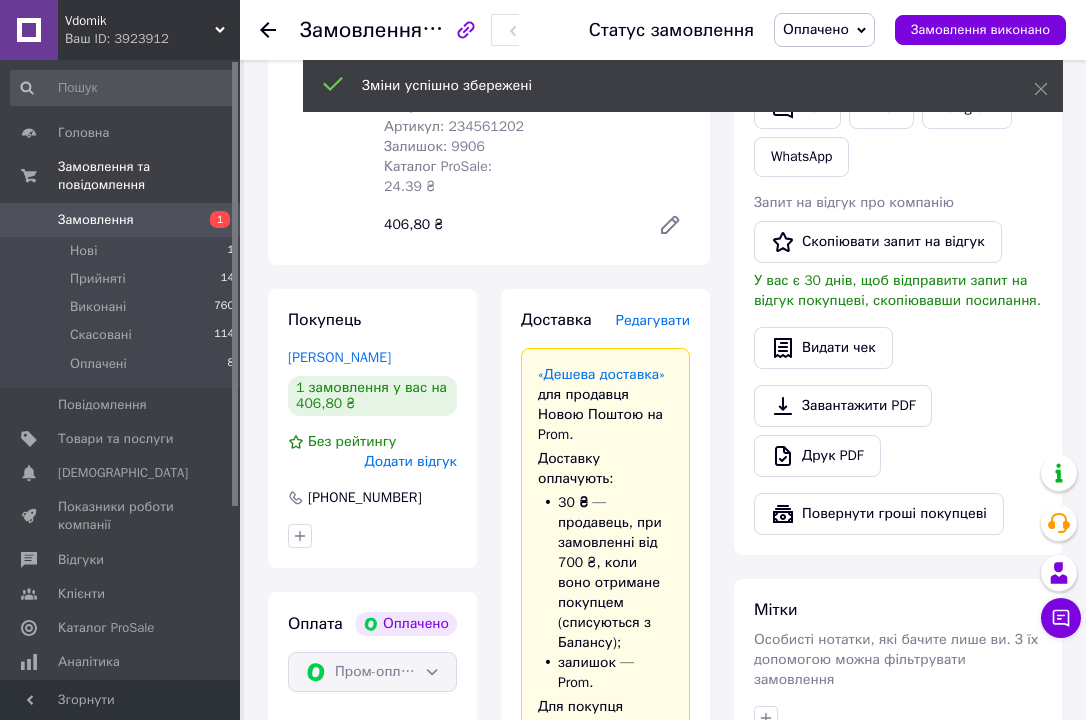 click on "Оплата Оплачено Пром-оплата" at bounding box center (372, 1069) 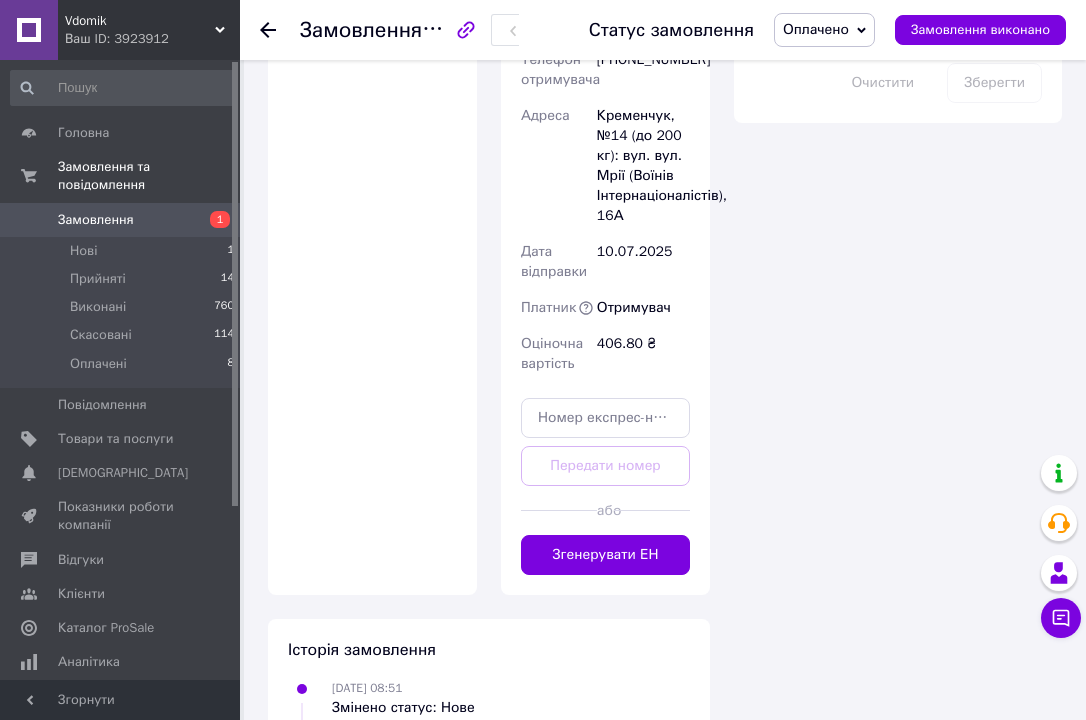 scroll, scrollTop: 2040, scrollLeft: 0, axis: vertical 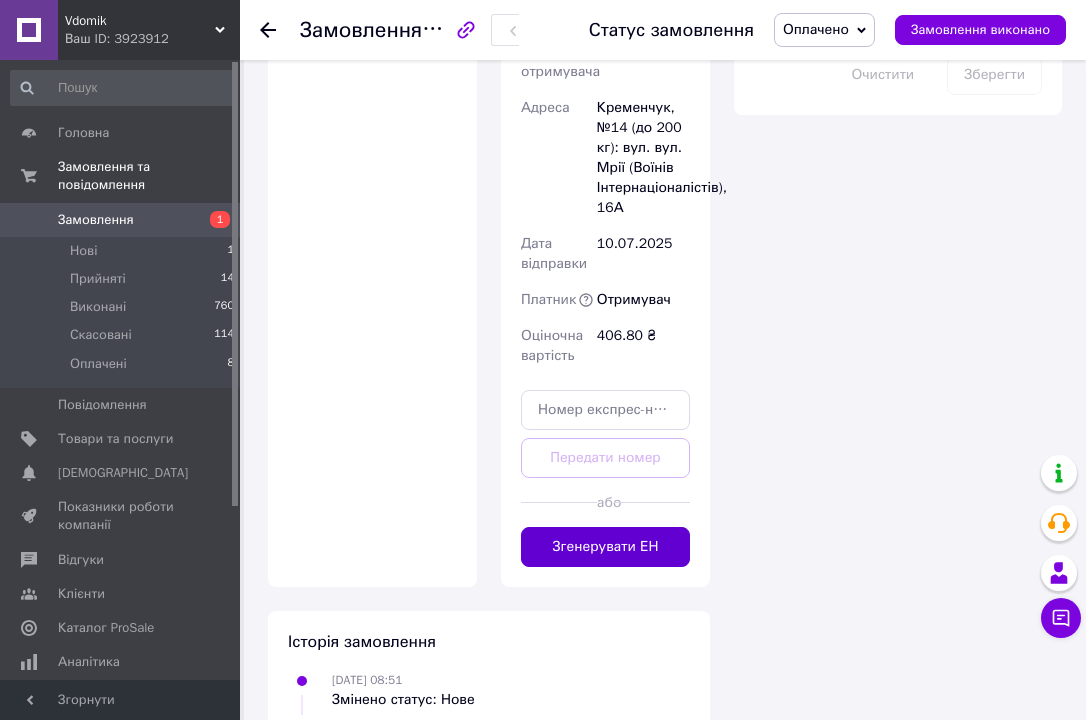 click on "Згенерувати ЕН" at bounding box center [605, 547] 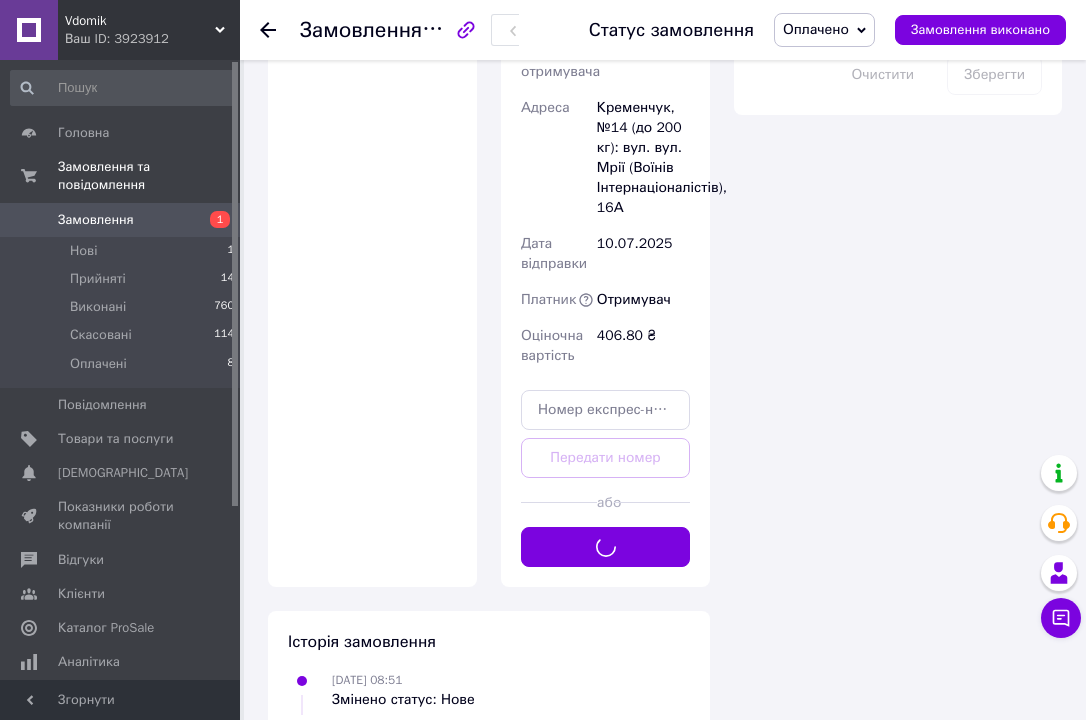 type 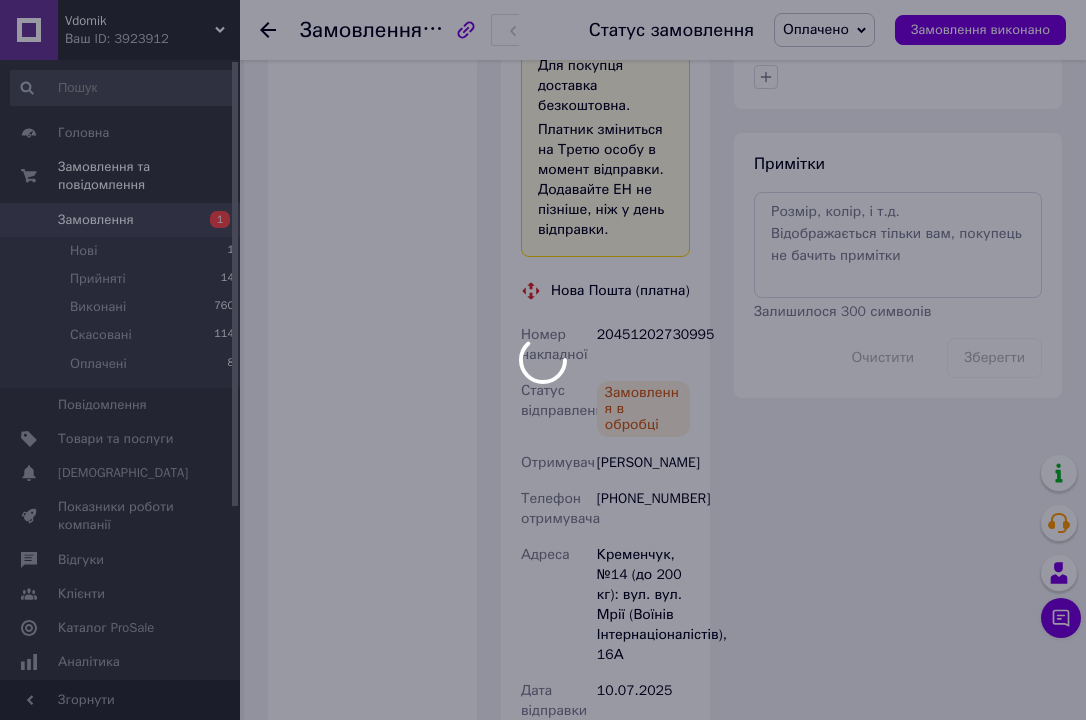 scroll, scrollTop: 1720, scrollLeft: 0, axis: vertical 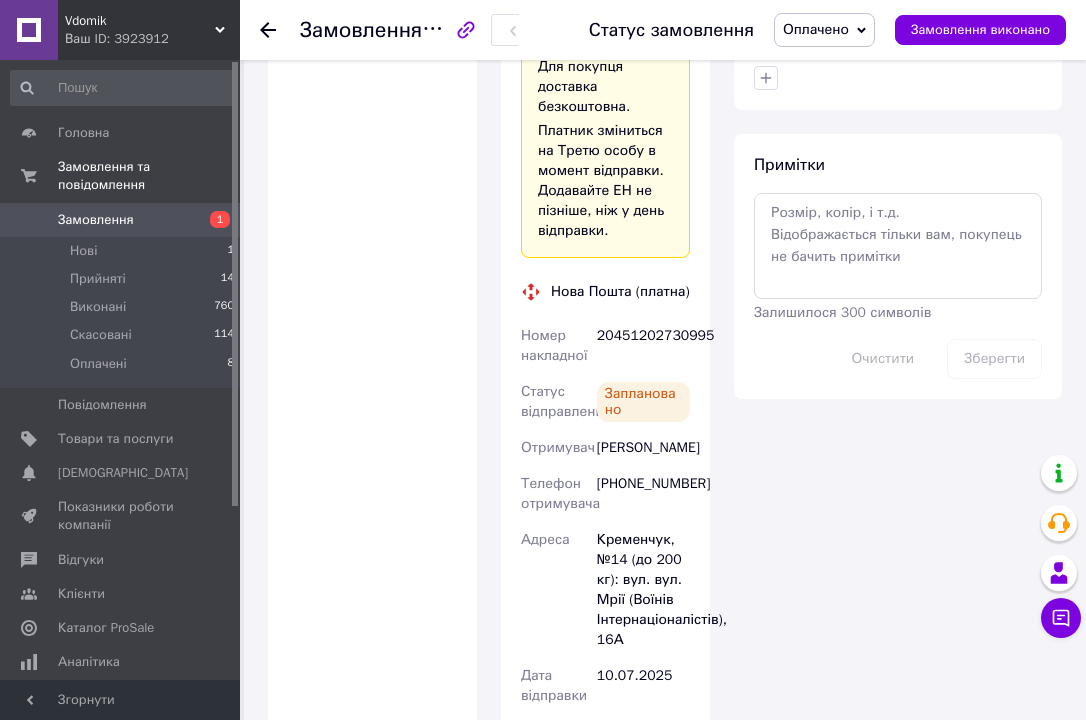 click on "Оплата Оплачено Пром-оплата" at bounding box center (372, 417) 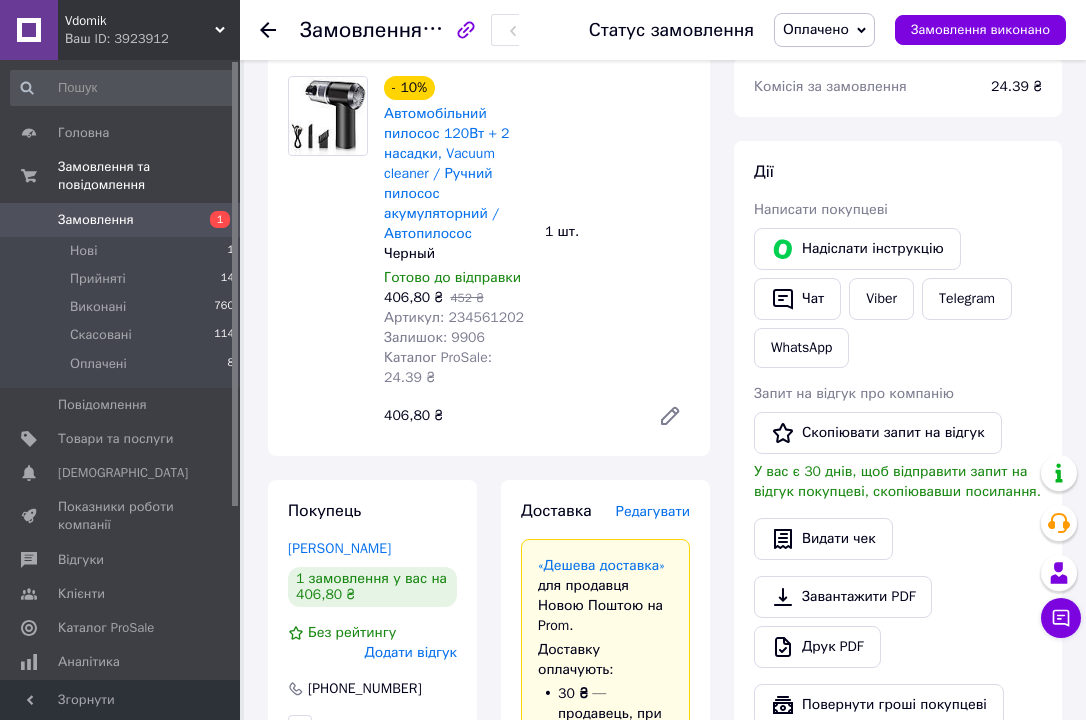scroll, scrollTop: 880, scrollLeft: 0, axis: vertical 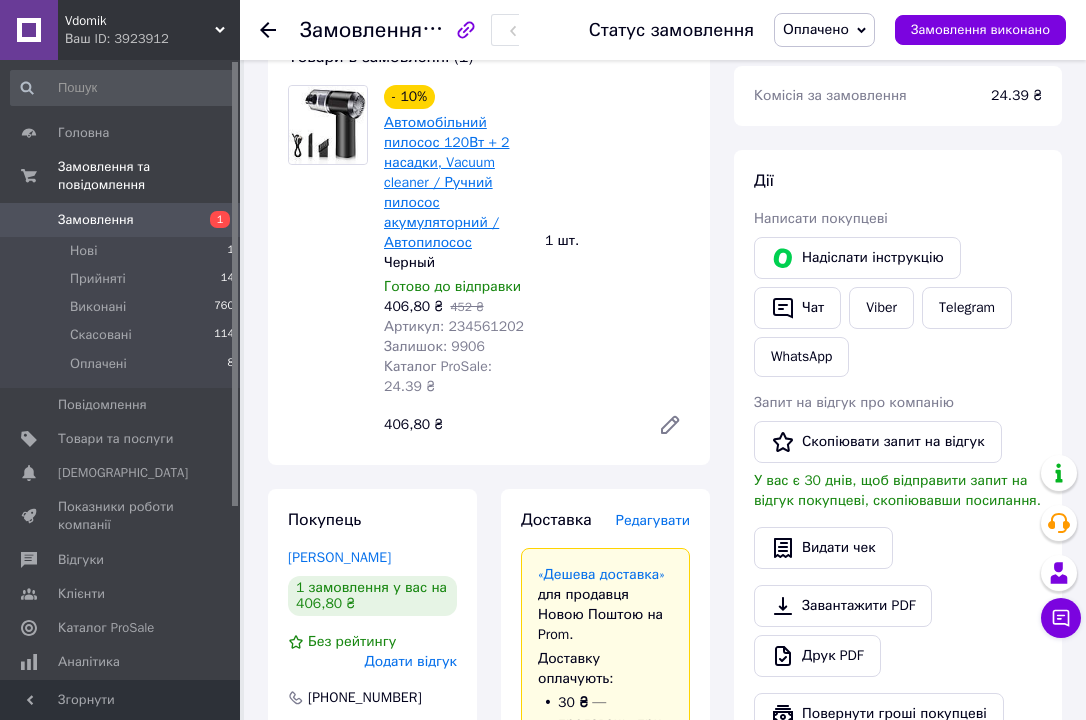 click on "Автомобільний пилосос 120Вт + 2 насадки, Vacuum cleaner / Ручний пилосос акумуляторний / Автопилосос" at bounding box center (446, 182) 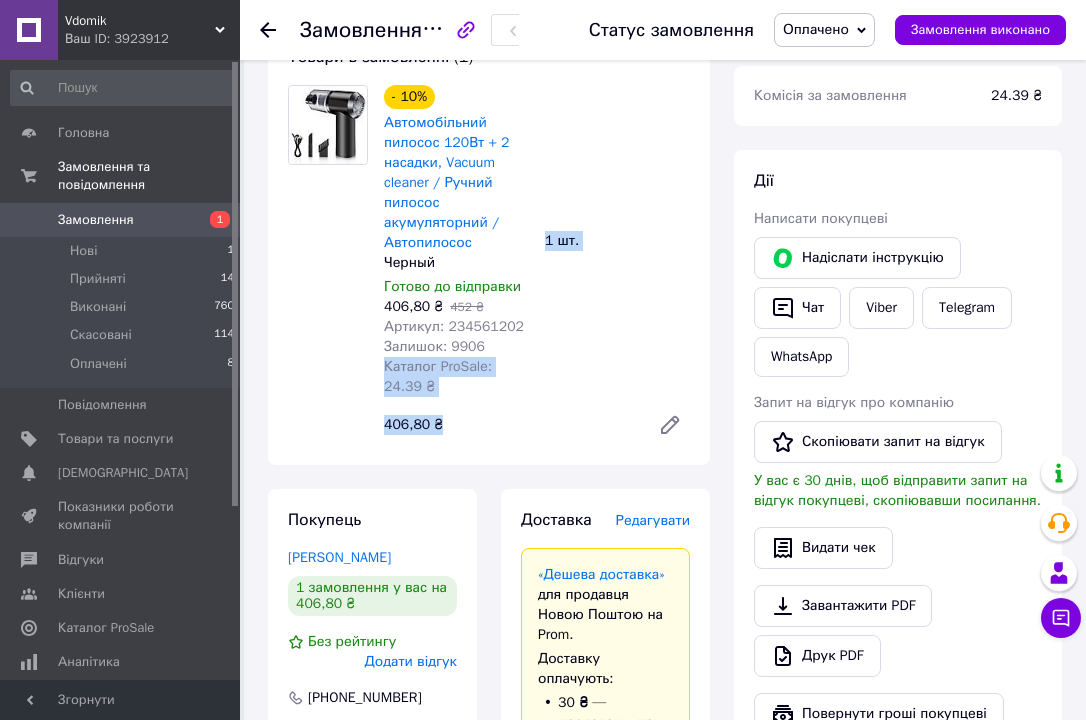 drag, startPoint x: 385, startPoint y: 368, endPoint x: 474, endPoint y: 422, distance: 104.100914 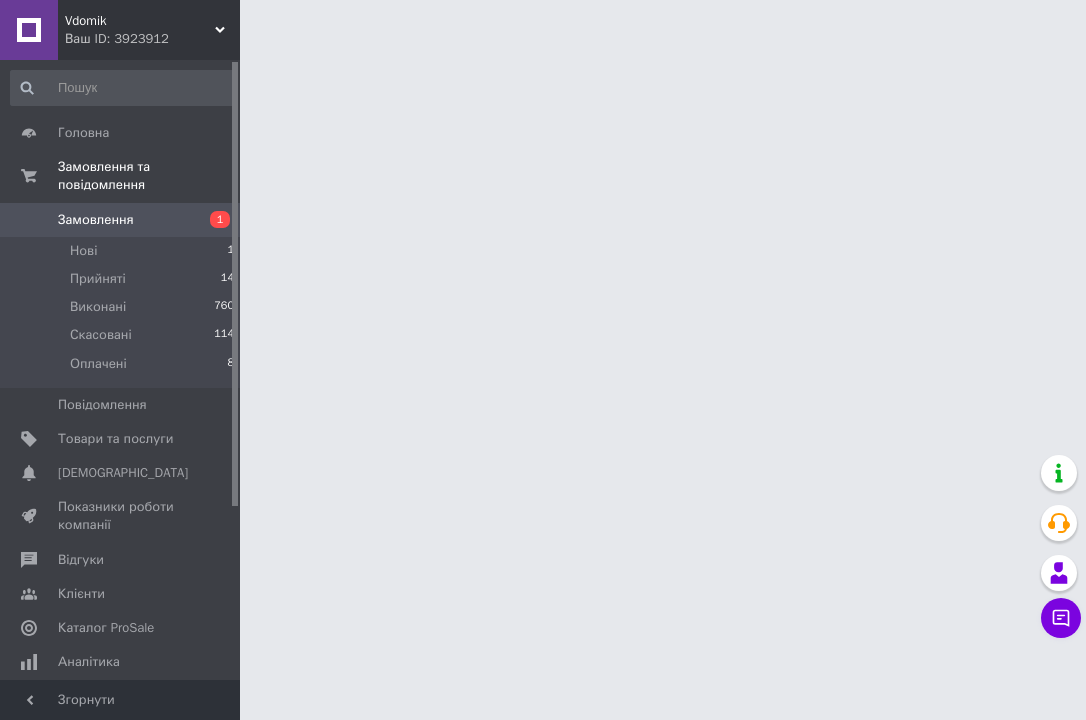 scroll, scrollTop: 0, scrollLeft: 0, axis: both 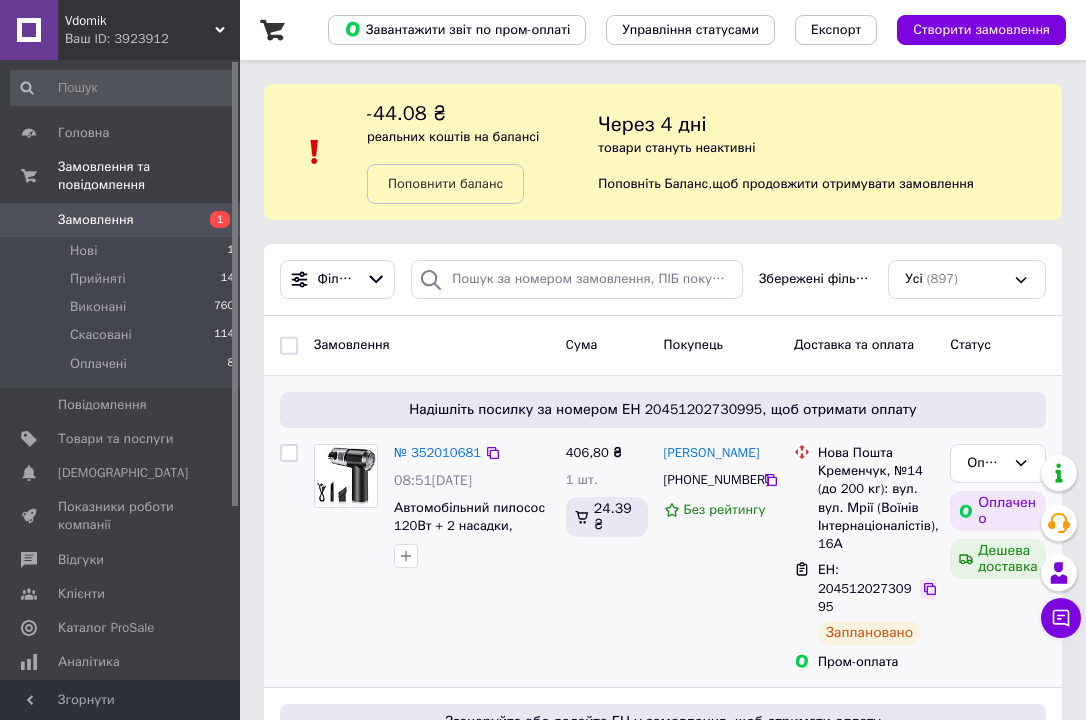 click 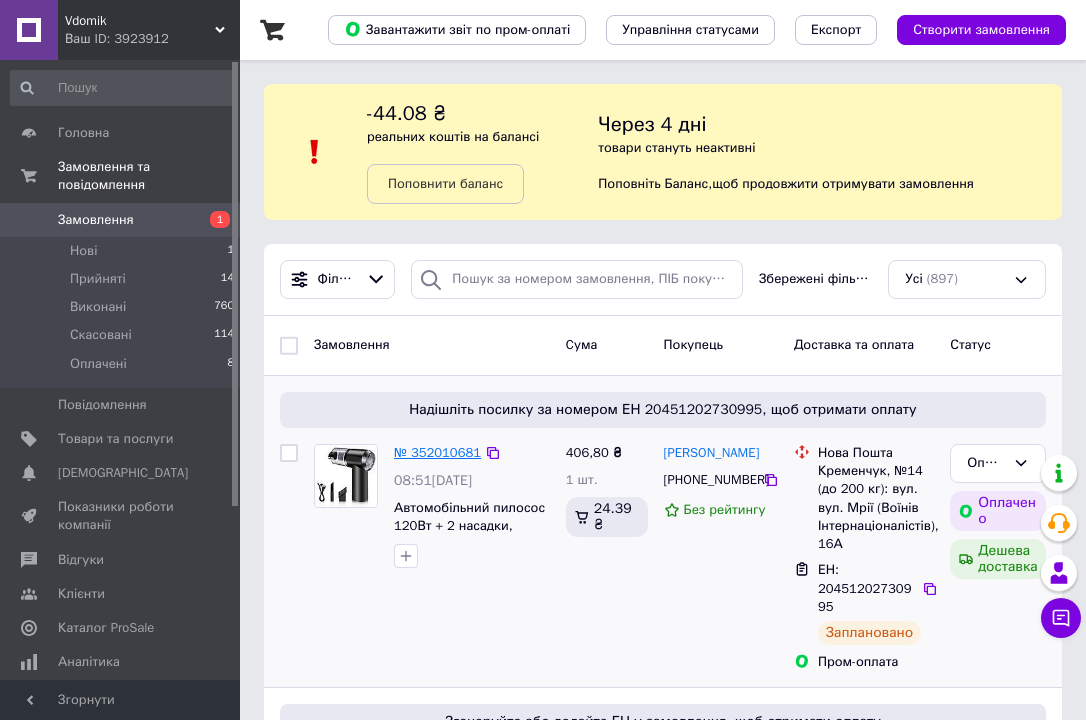 click on "№ 352010681" at bounding box center [437, 452] 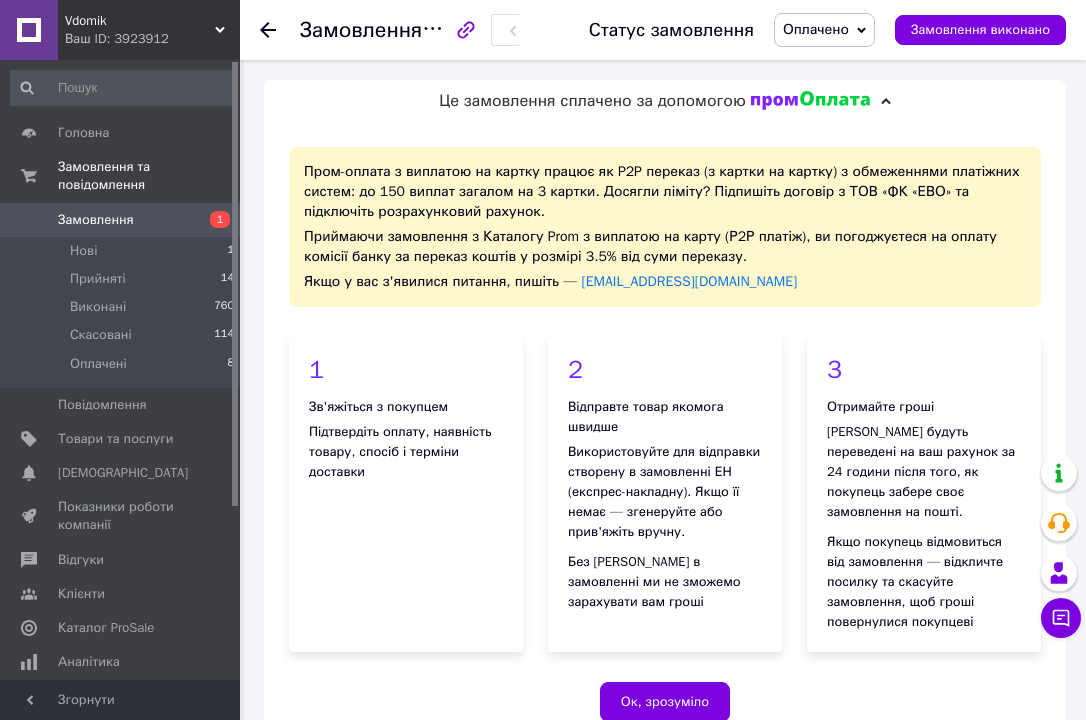 click on "Ок, зрозуміло" at bounding box center [665, 702] 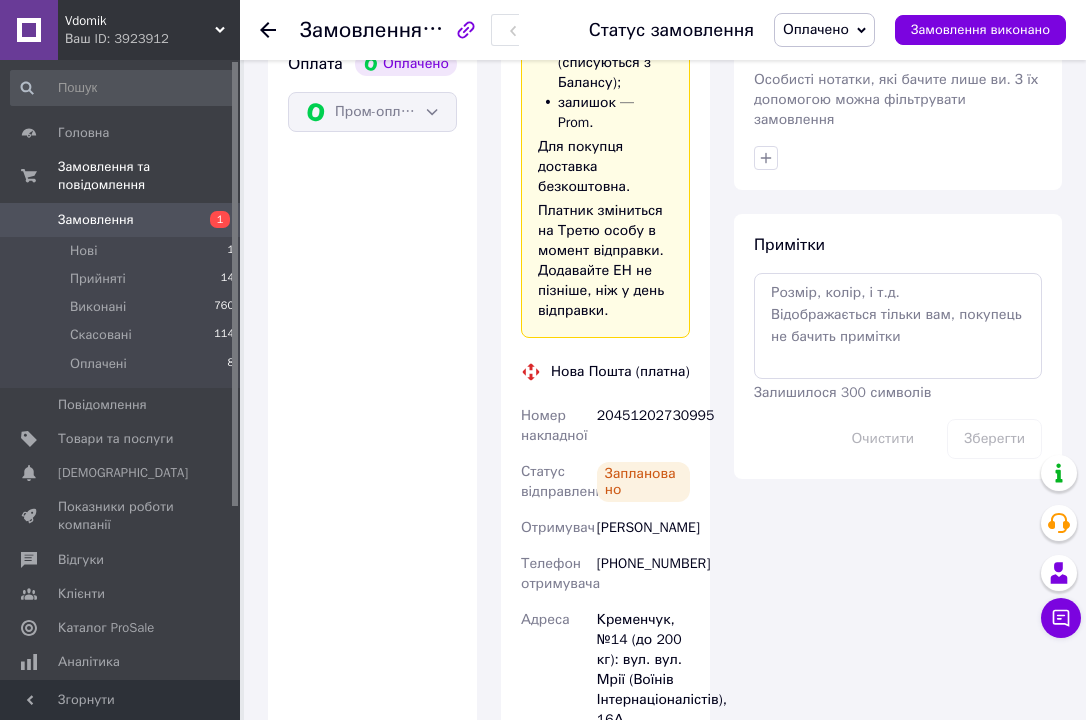 scroll, scrollTop: 1680, scrollLeft: 0, axis: vertical 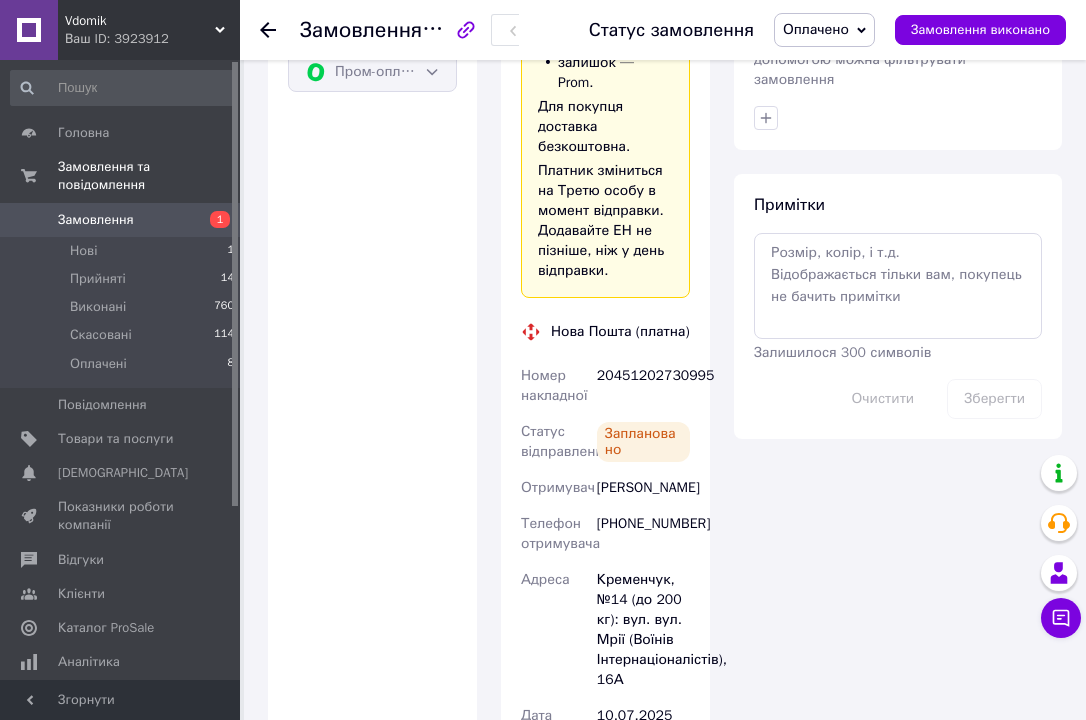 click on "Замовлення" at bounding box center [121, 220] 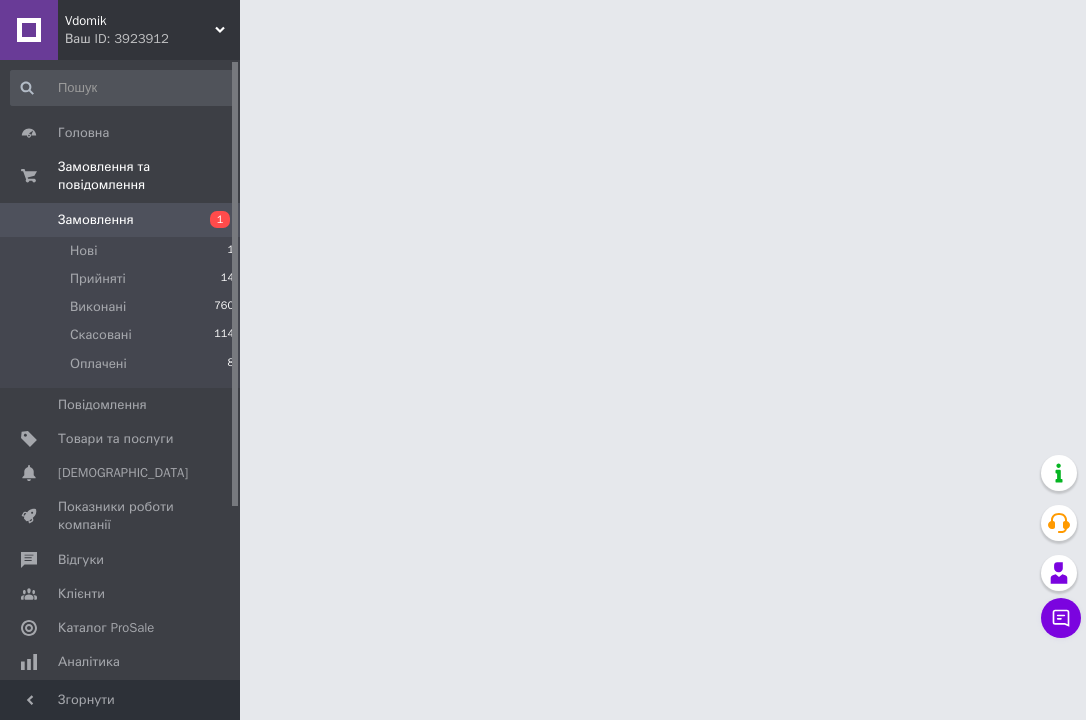 scroll, scrollTop: 0, scrollLeft: 0, axis: both 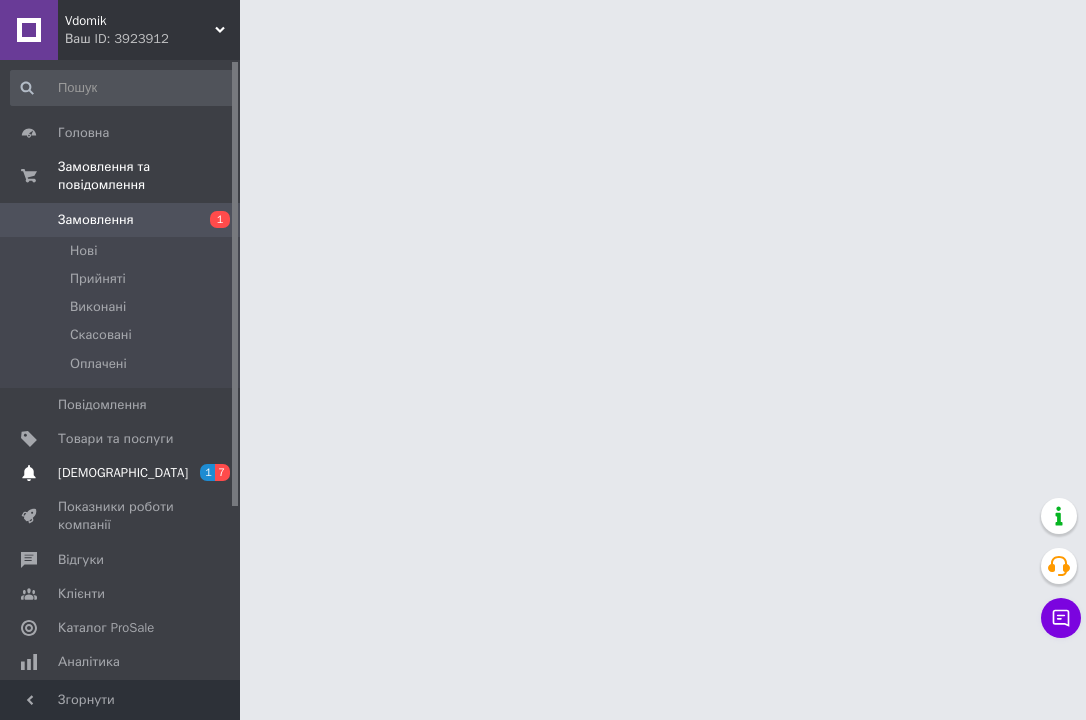 click on "1 7" at bounding box center [212, 473] 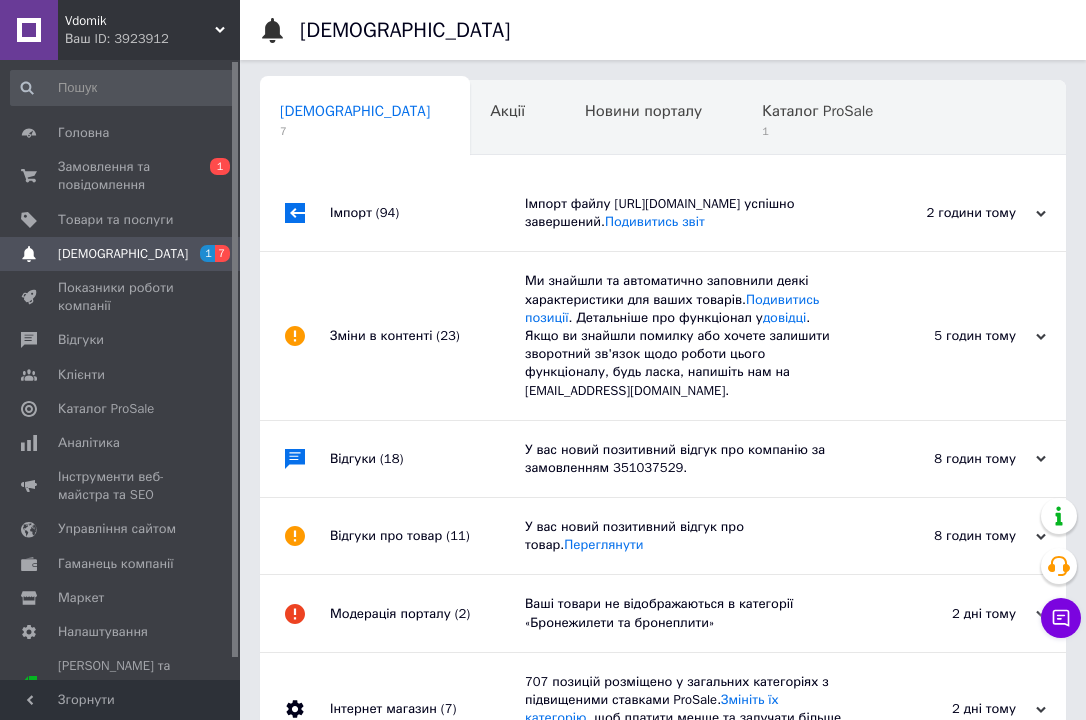 scroll, scrollTop: 0, scrollLeft: 10, axis: horizontal 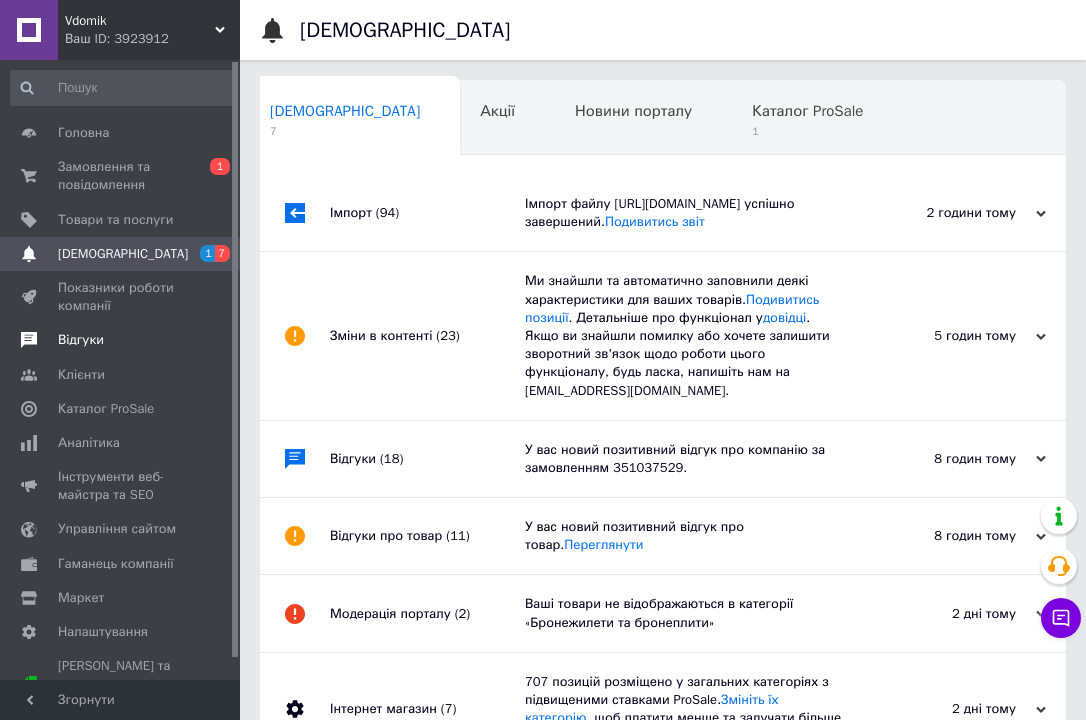 click on "Відгуки" at bounding box center [81, 340] 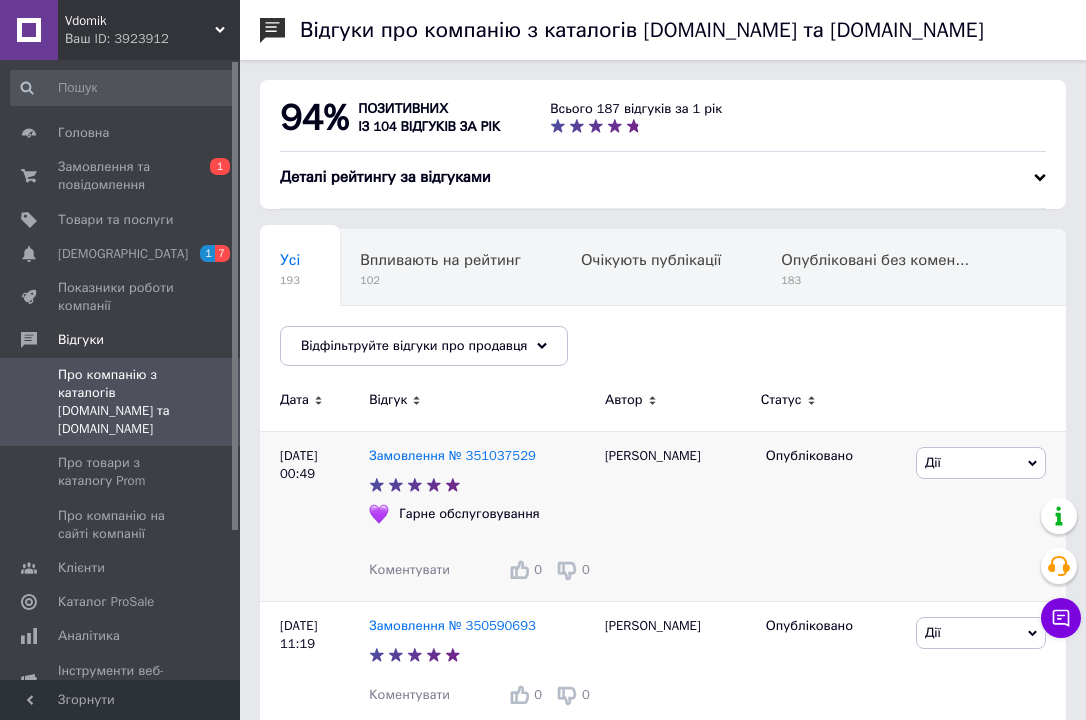 click on "Опубліковано" at bounding box center (833, 516) 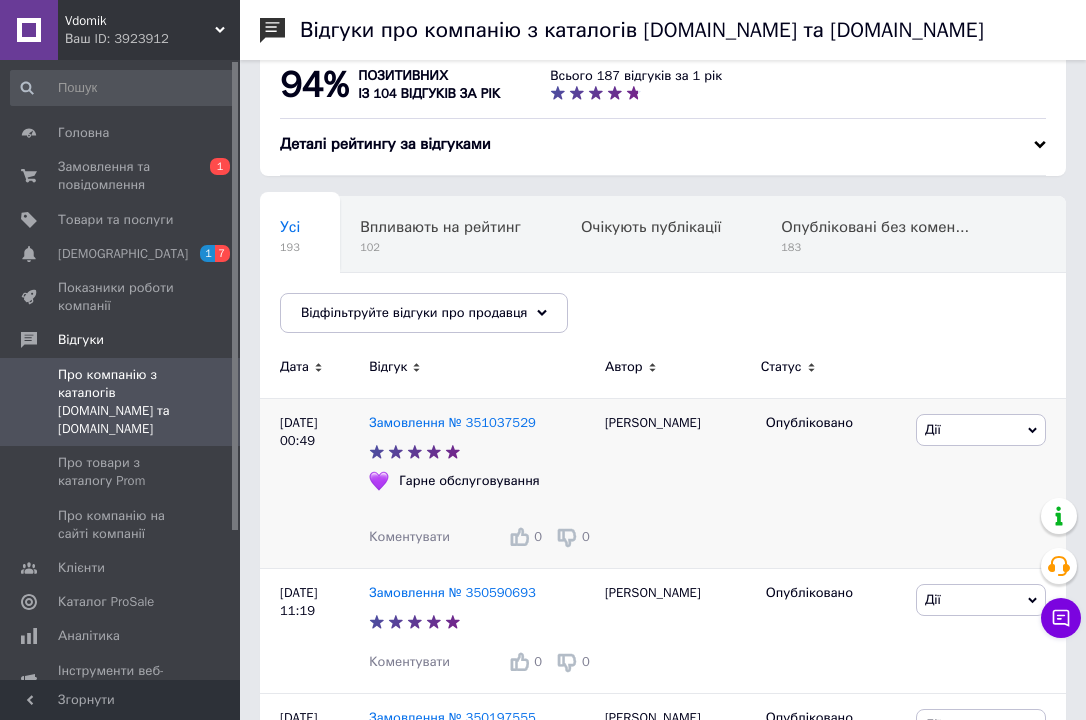scroll, scrollTop: 0, scrollLeft: 0, axis: both 